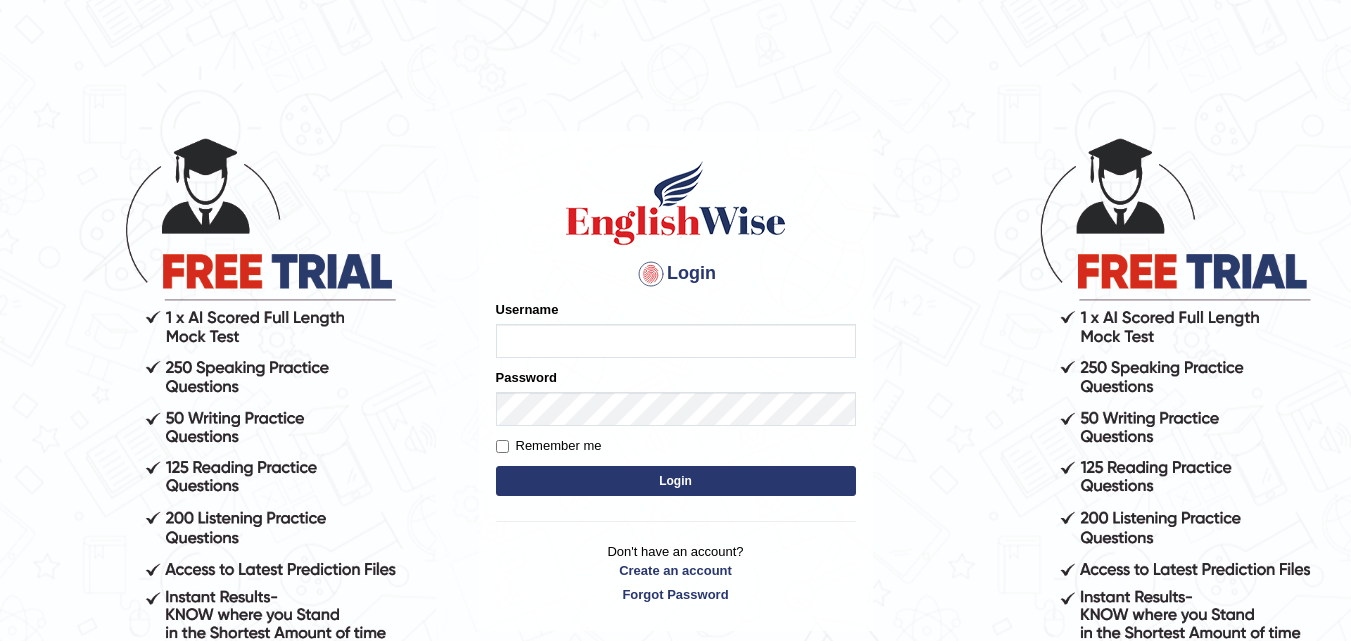 scroll, scrollTop: 0, scrollLeft: 0, axis: both 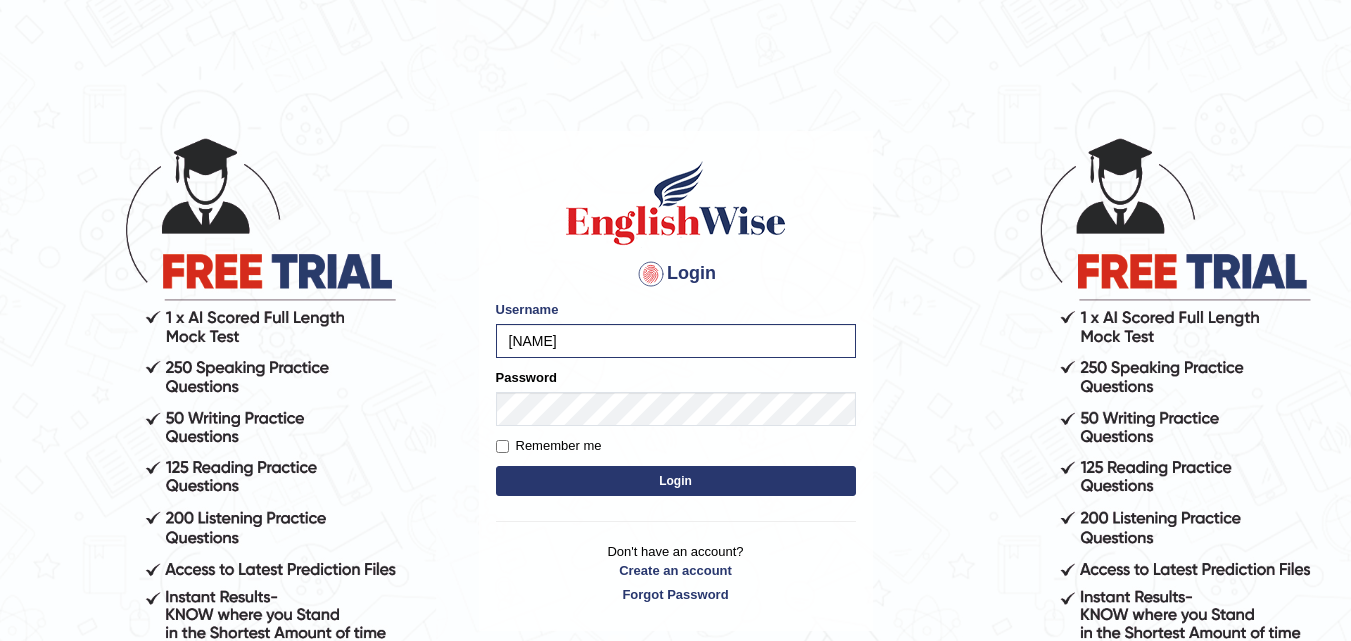 click on "Login" at bounding box center (676, 481) 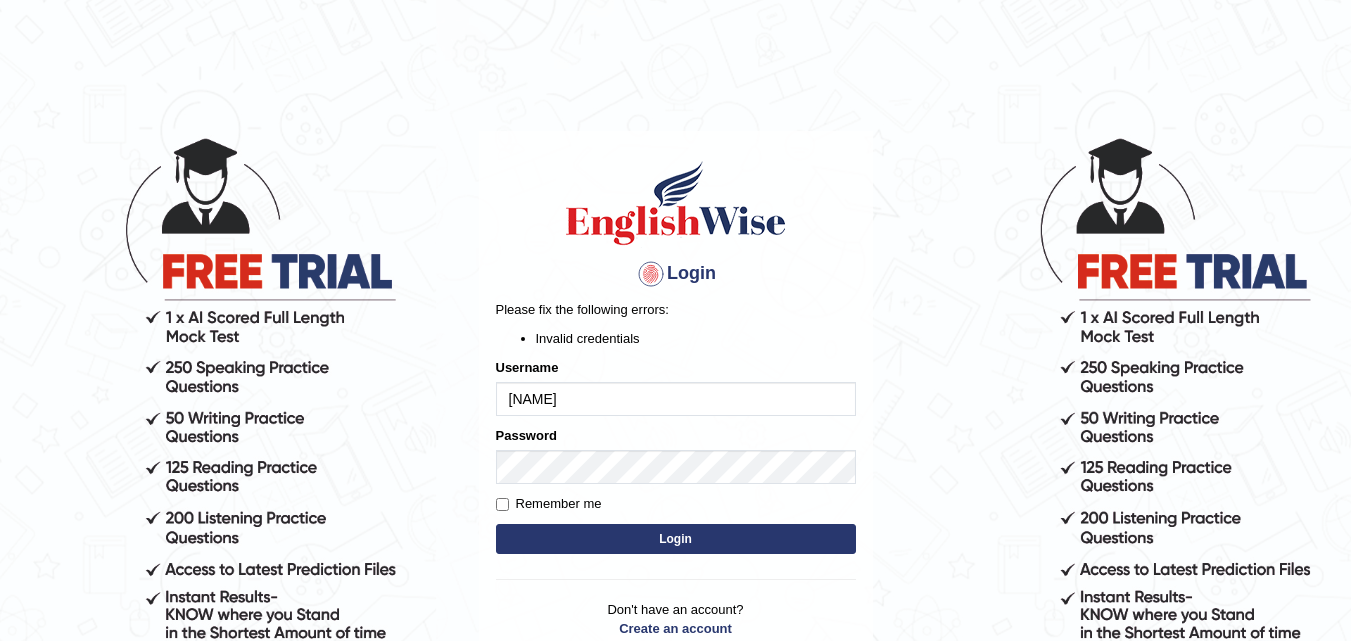 scroll, scrollTop: 0, scrollLeft: 0, axis: both 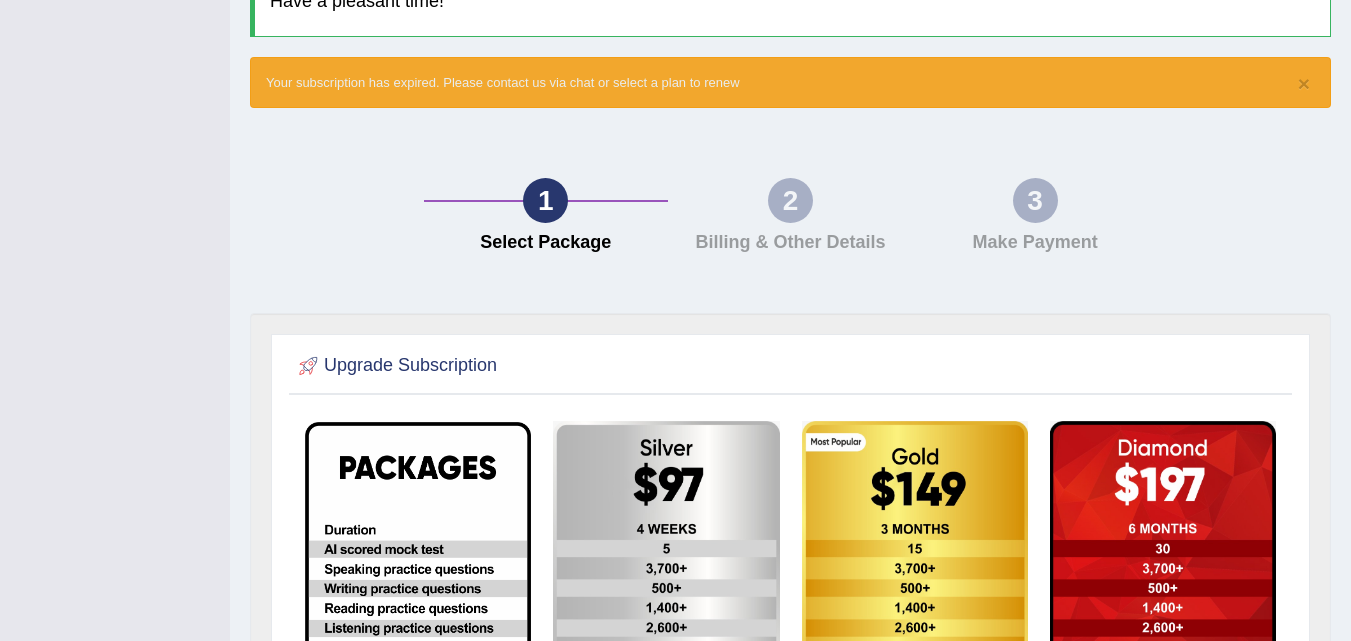 click on "1" at bounding box center [545, 200] 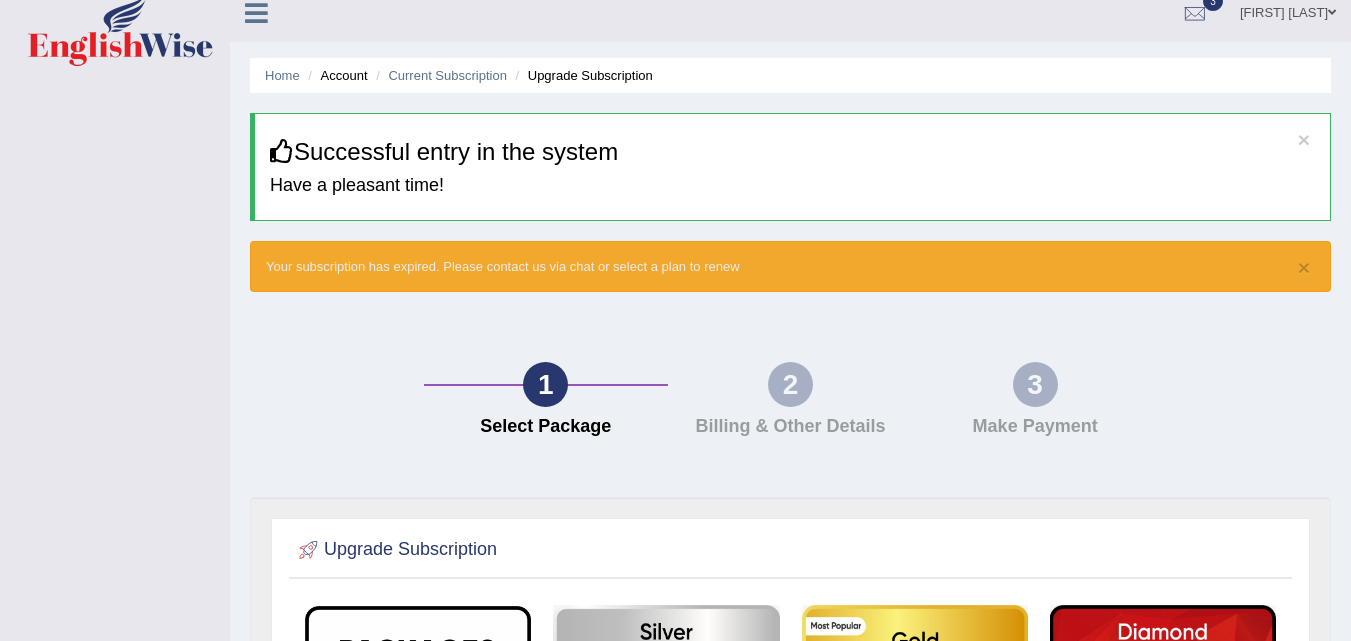 scroll, scrollTop: 0, scrollLeft: 0, axis: both 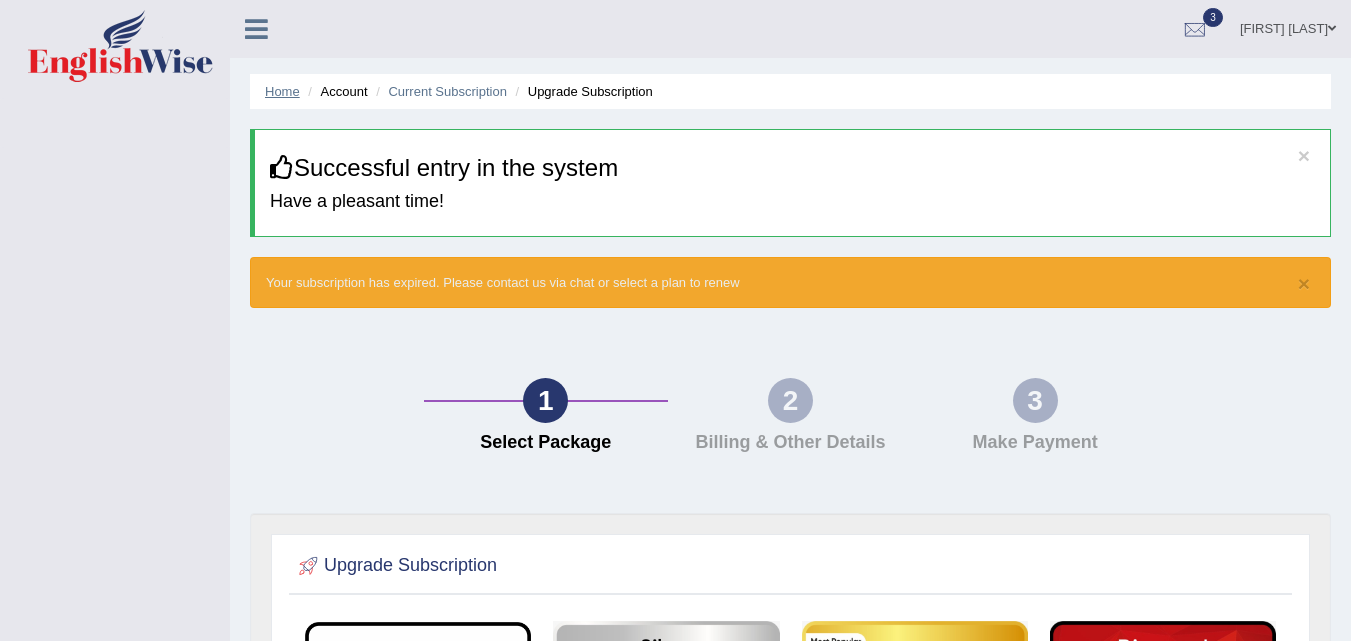 click on "Home" at bounding box center (282, 91) 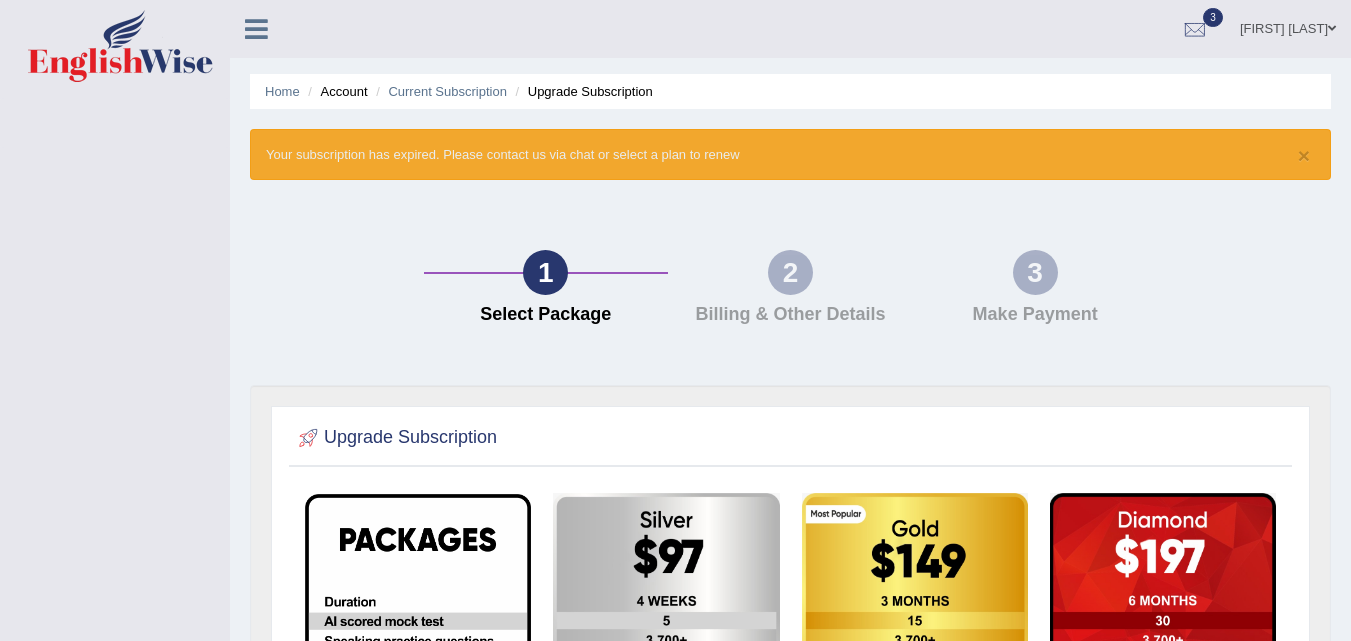 scroll, scrollTop: 0, scrollLeft: 0, axis: both 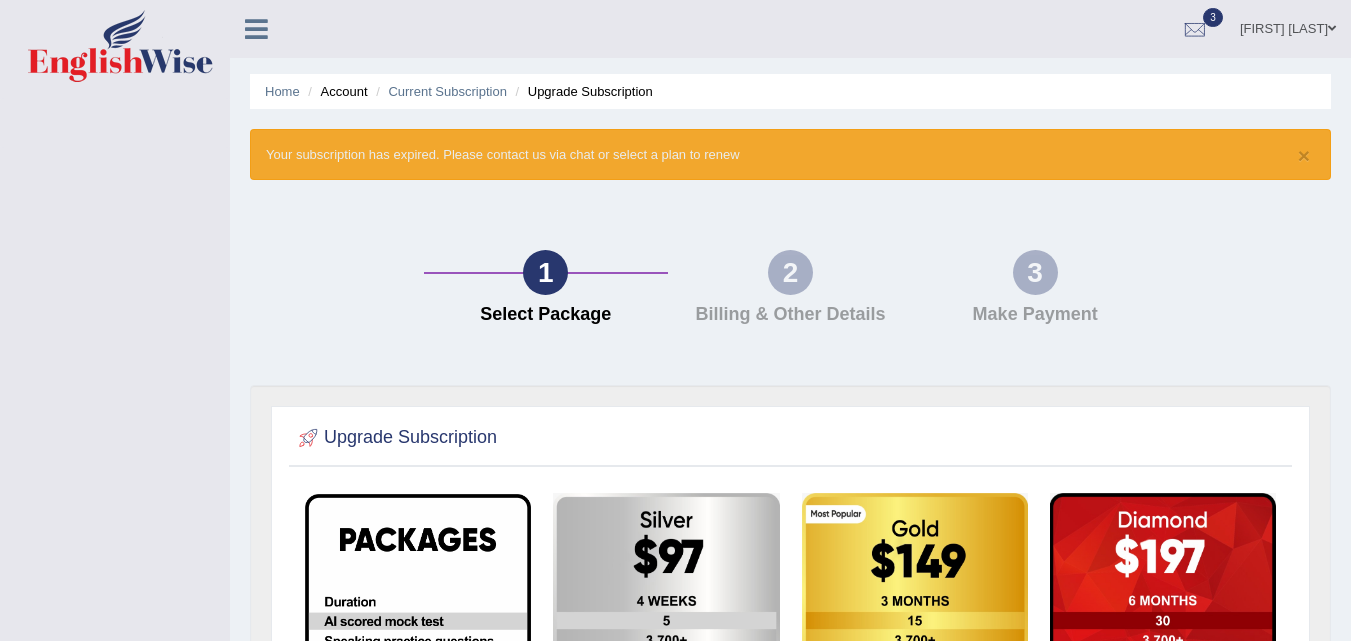 drag, startPoint x: 652, startPoint y: 201, endPoint x: 640, endPoint y: 212, distance: 16.27882 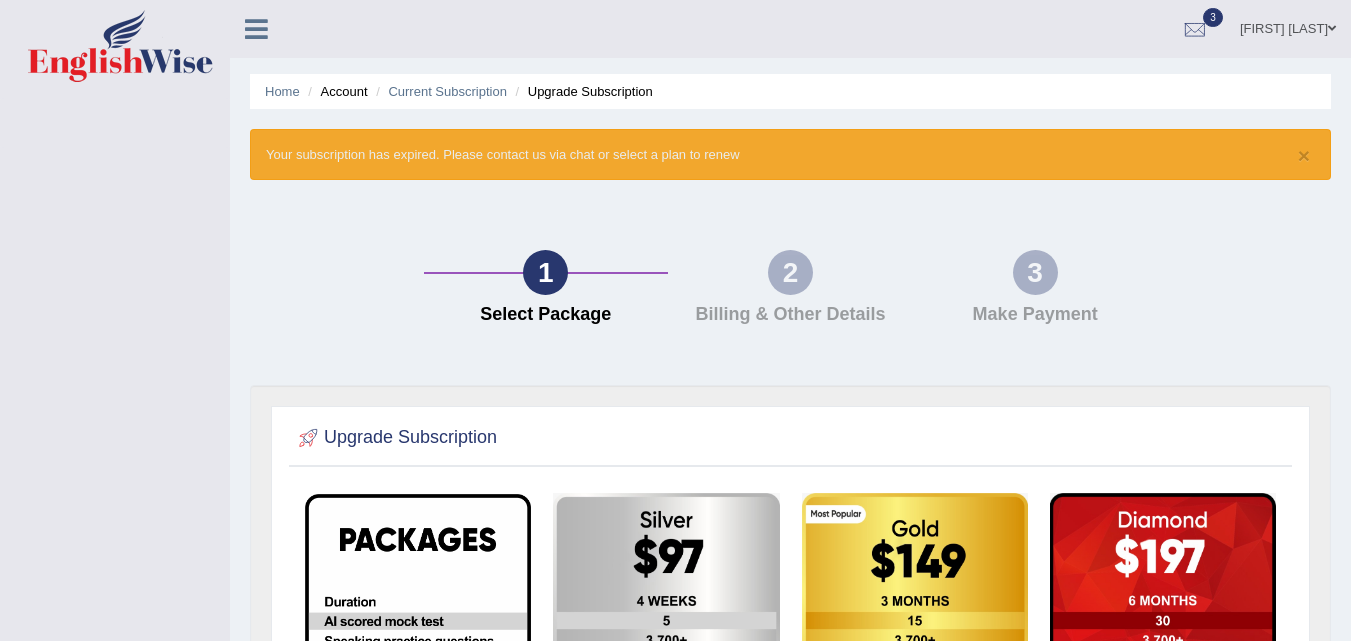 drag, startPoint x: 640, startPoint y: 212, endPoint x: 551, endPoint y: 212, distance: 89 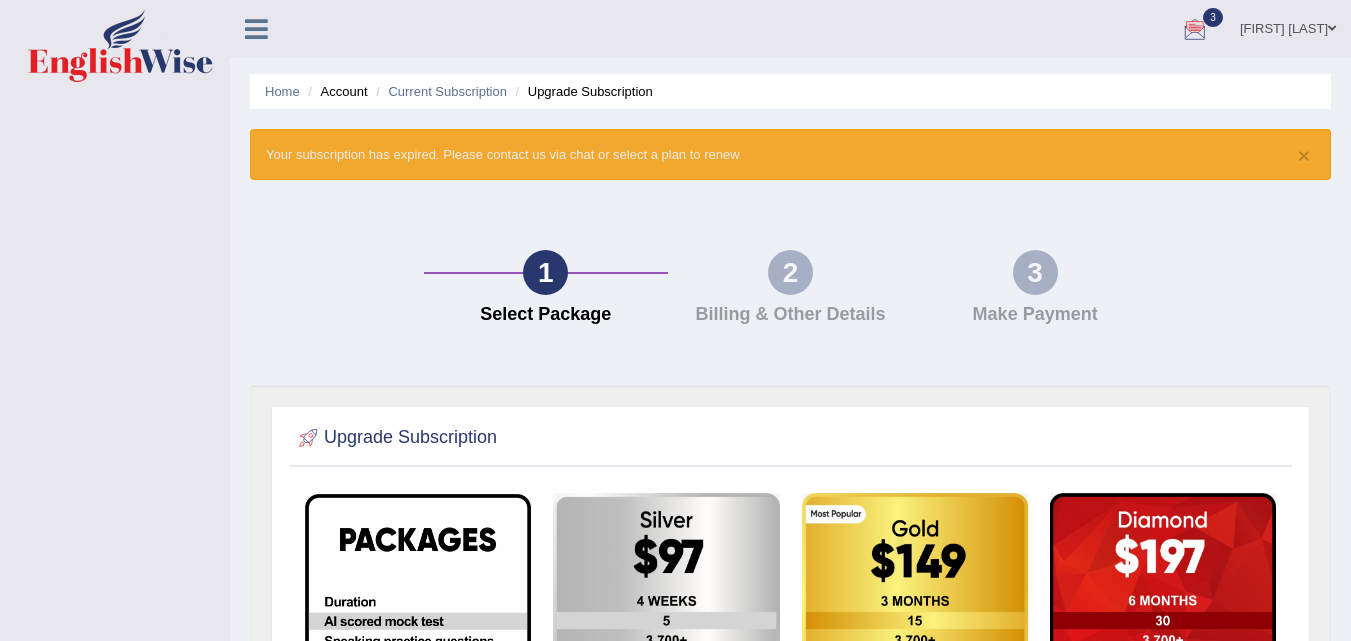 click on "[FIRST] [LAST]" at bounding box center [1288, 26] 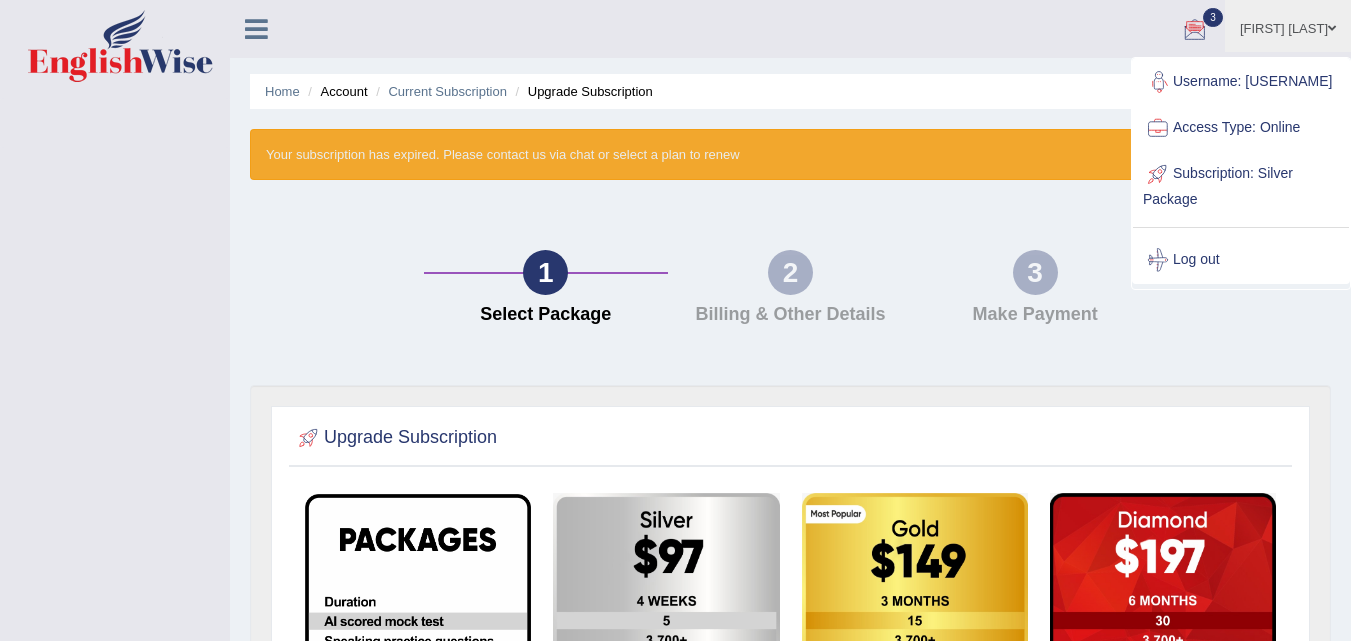 click on "×
Your subscription has expired. Please contact us via chat or select a plan to renew" at bounding box center [790, 154] 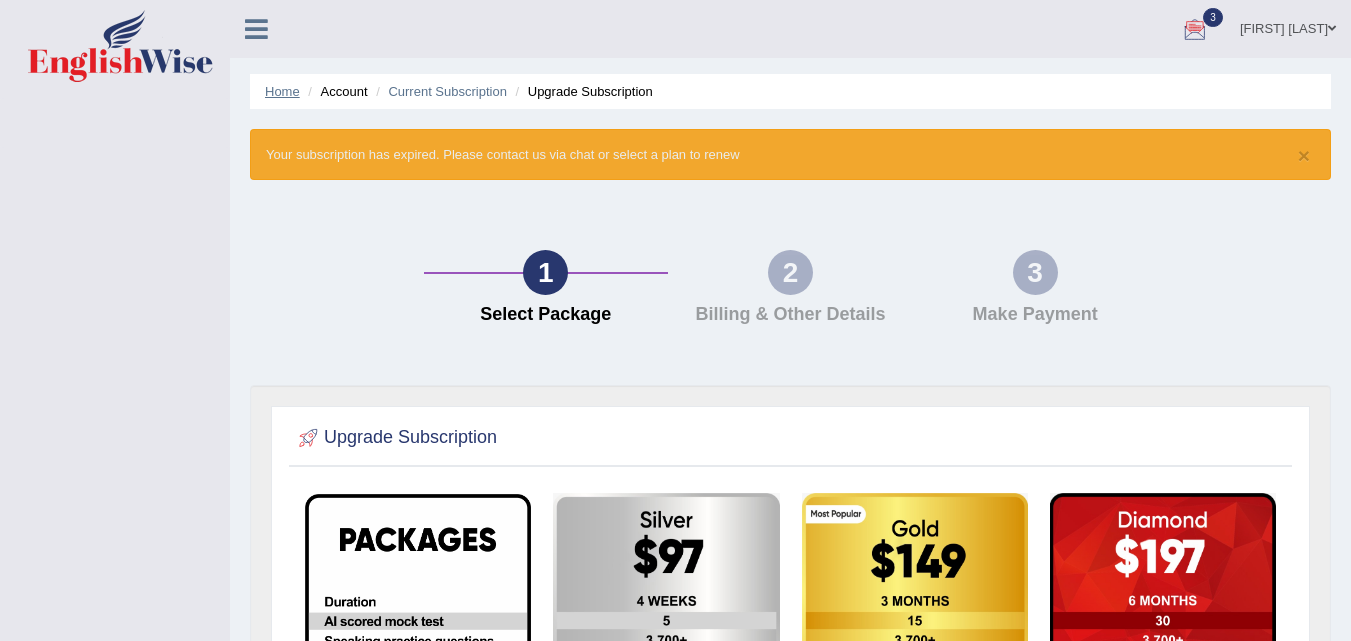 click on "Home" at bounding box center [282, 91] 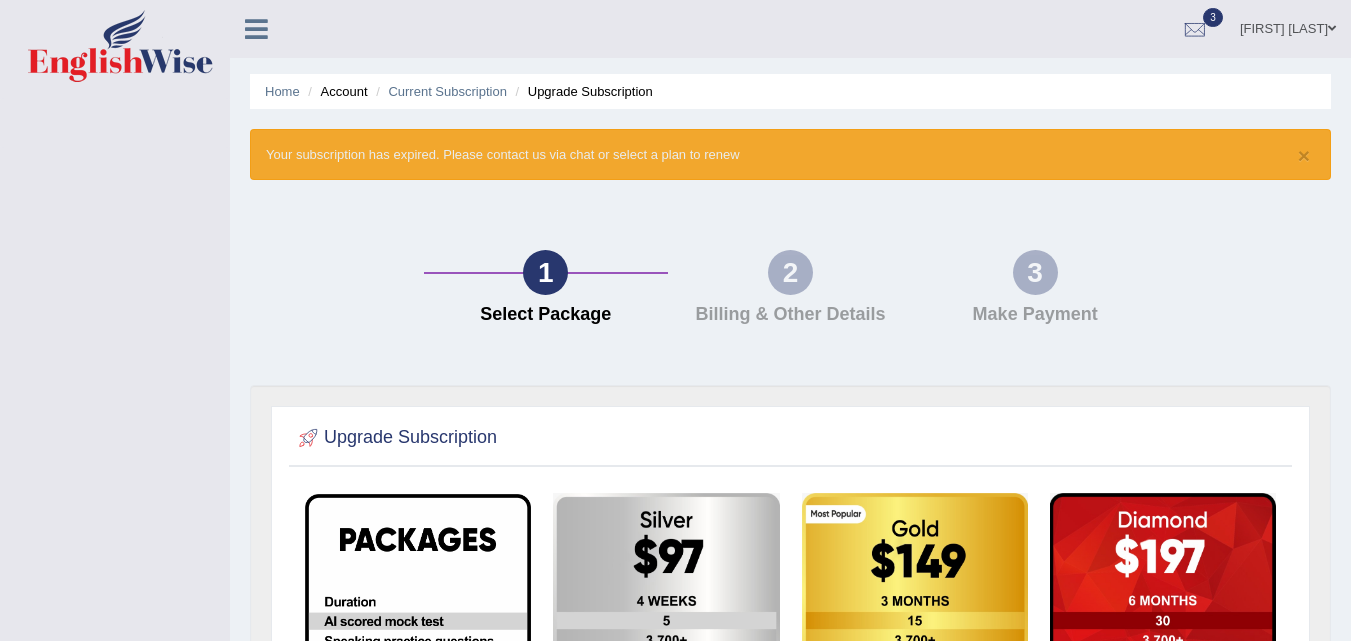 scroll, scrollTop: 0, scrollLeft: 0, axis: both 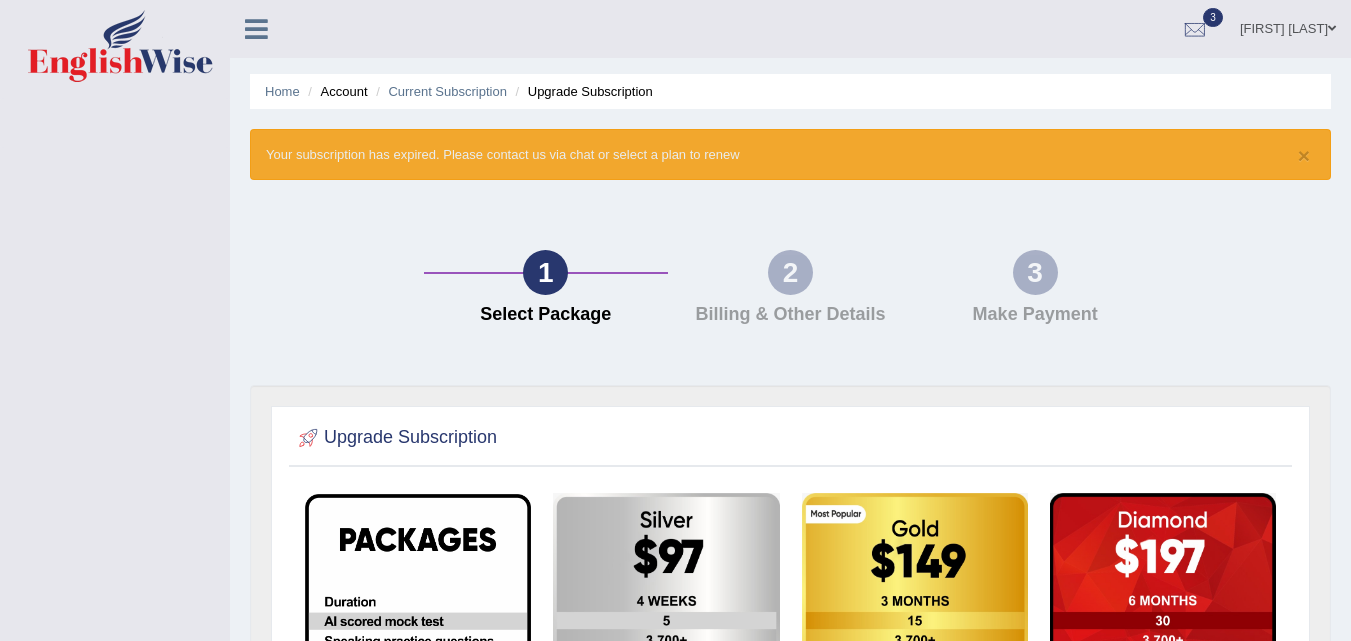 click on "[FIRST] [LAST]" at bounding box center (1288, 26) 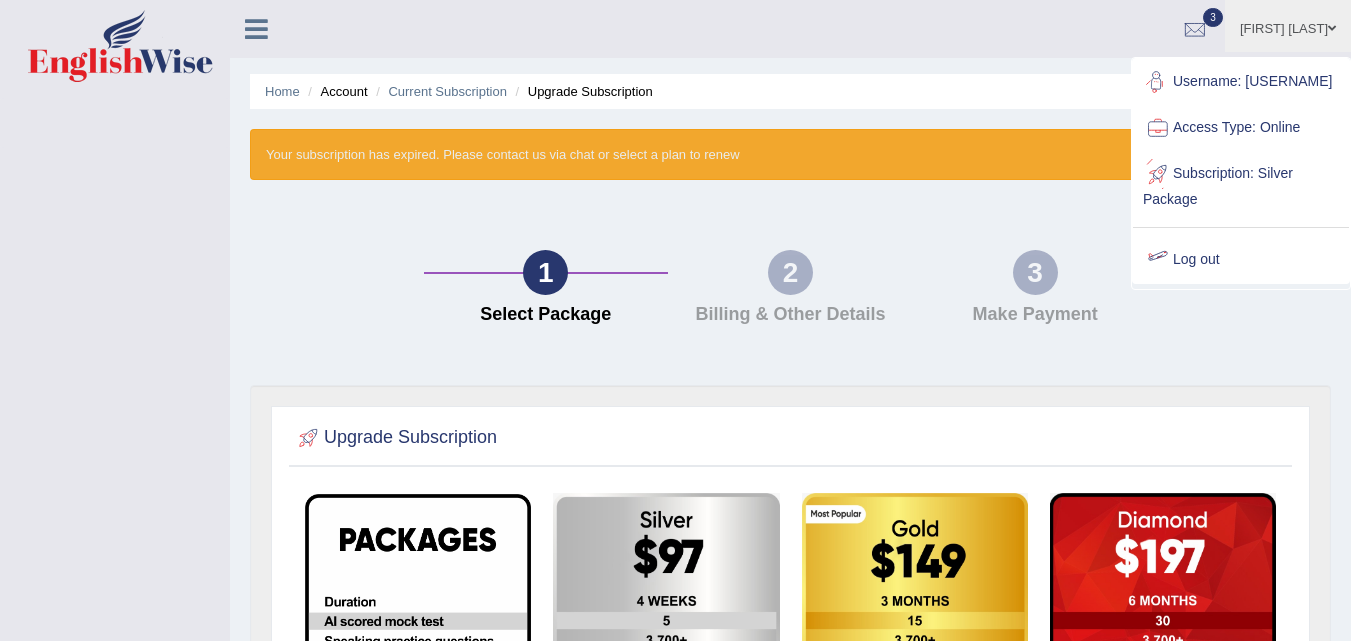 click on "Log out" at bounding box center [1241, 260] 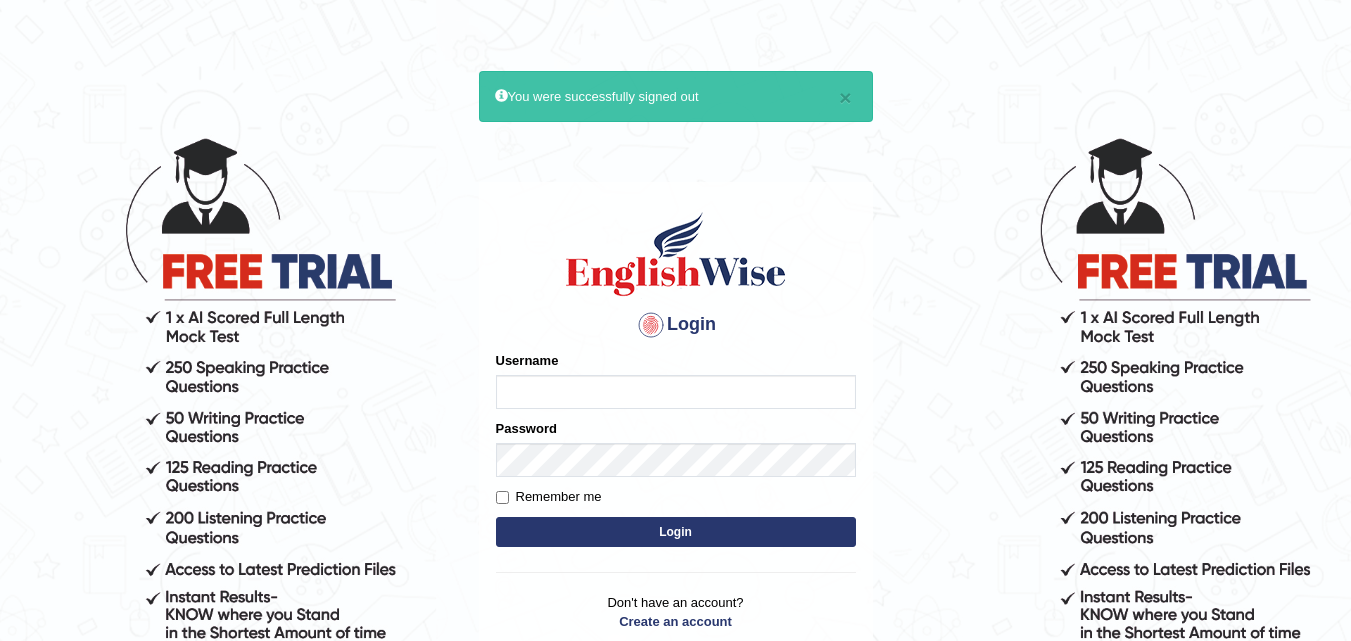 scroll, scrollTop: 0, scrollLeft: 0, axis: both 